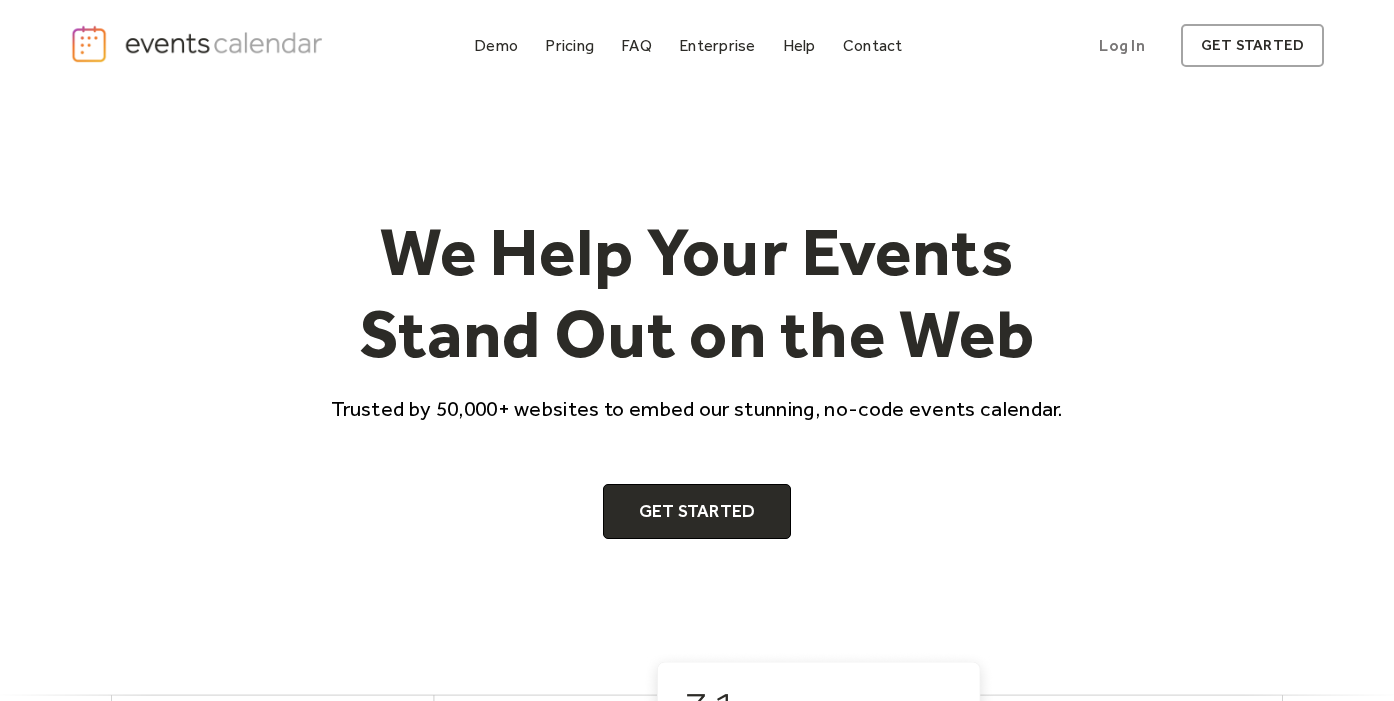 scroll, scrollTop: 0, scrollLeft: 0, axis: both 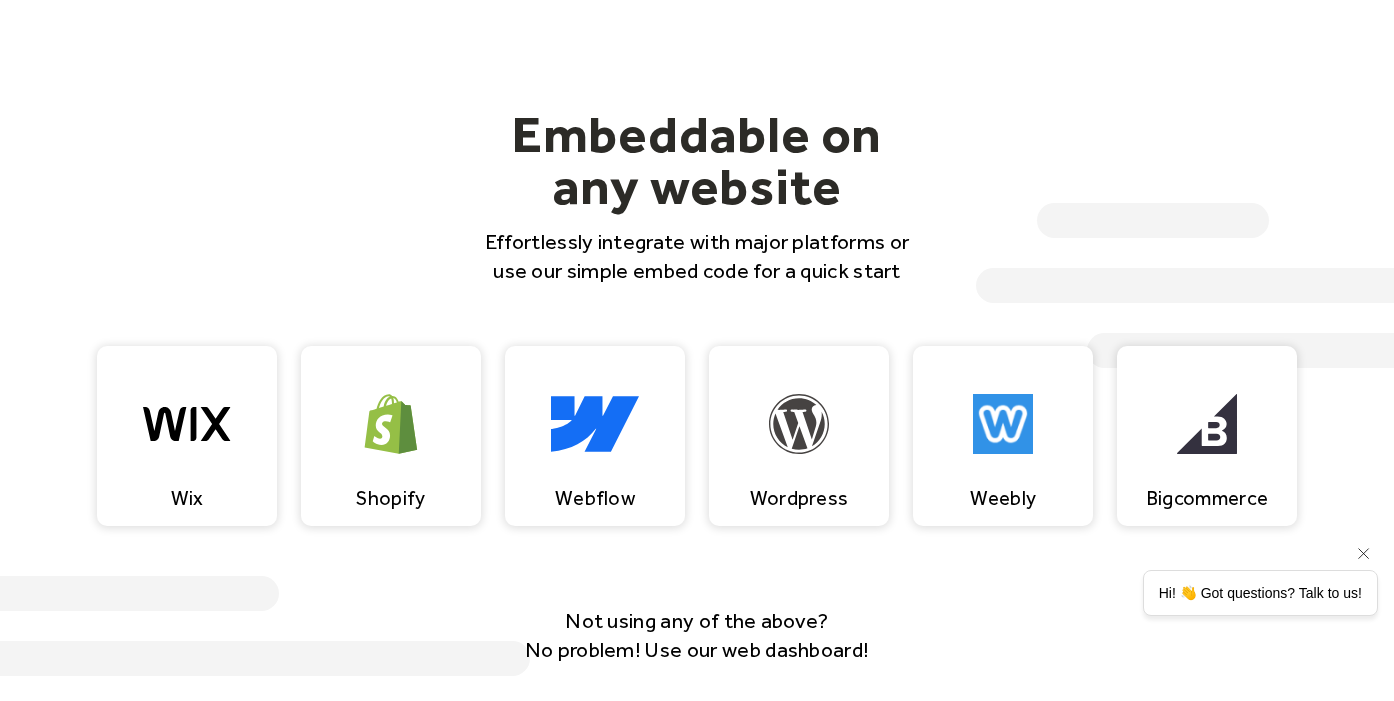 click on "Hi! 👋 Got questions? Talk to us!" at bounding box center (1260, 593) 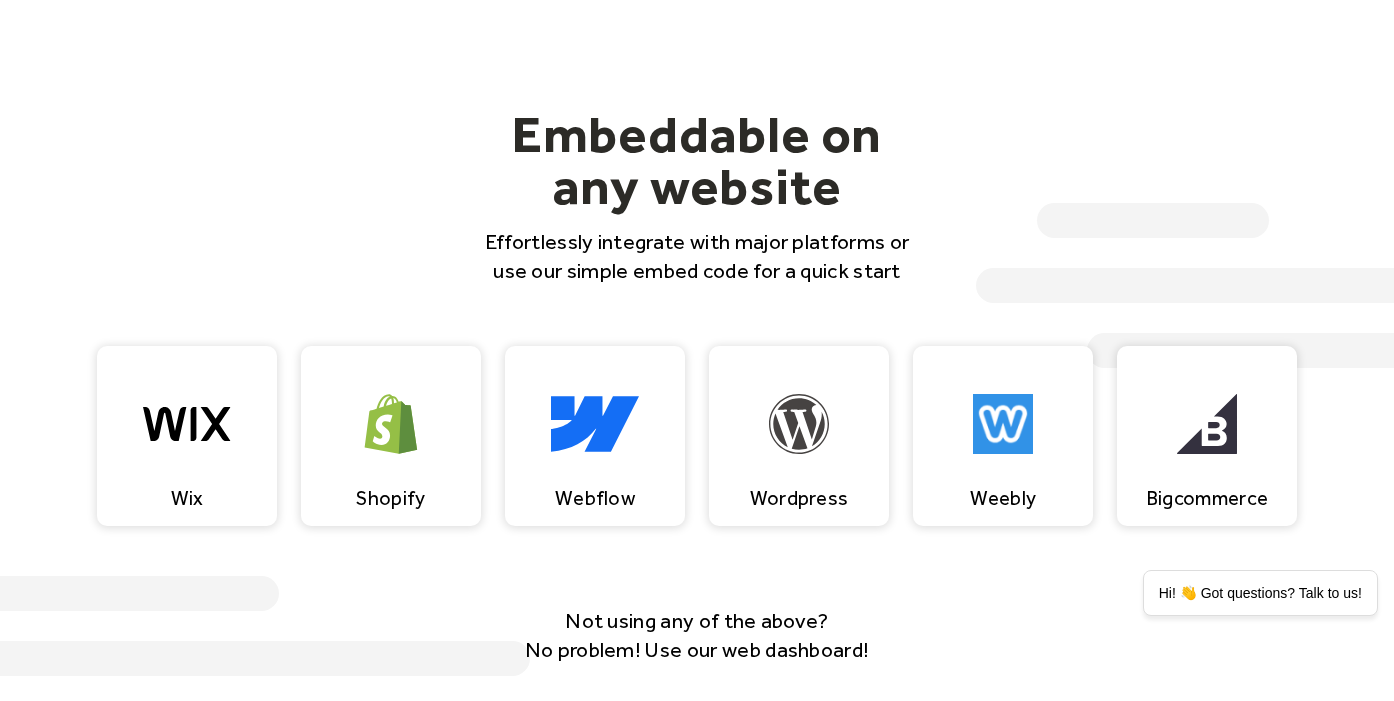 click on "Not using any of the above?  No problem! Use our web dashboard!" at bounding box center [697, 635] 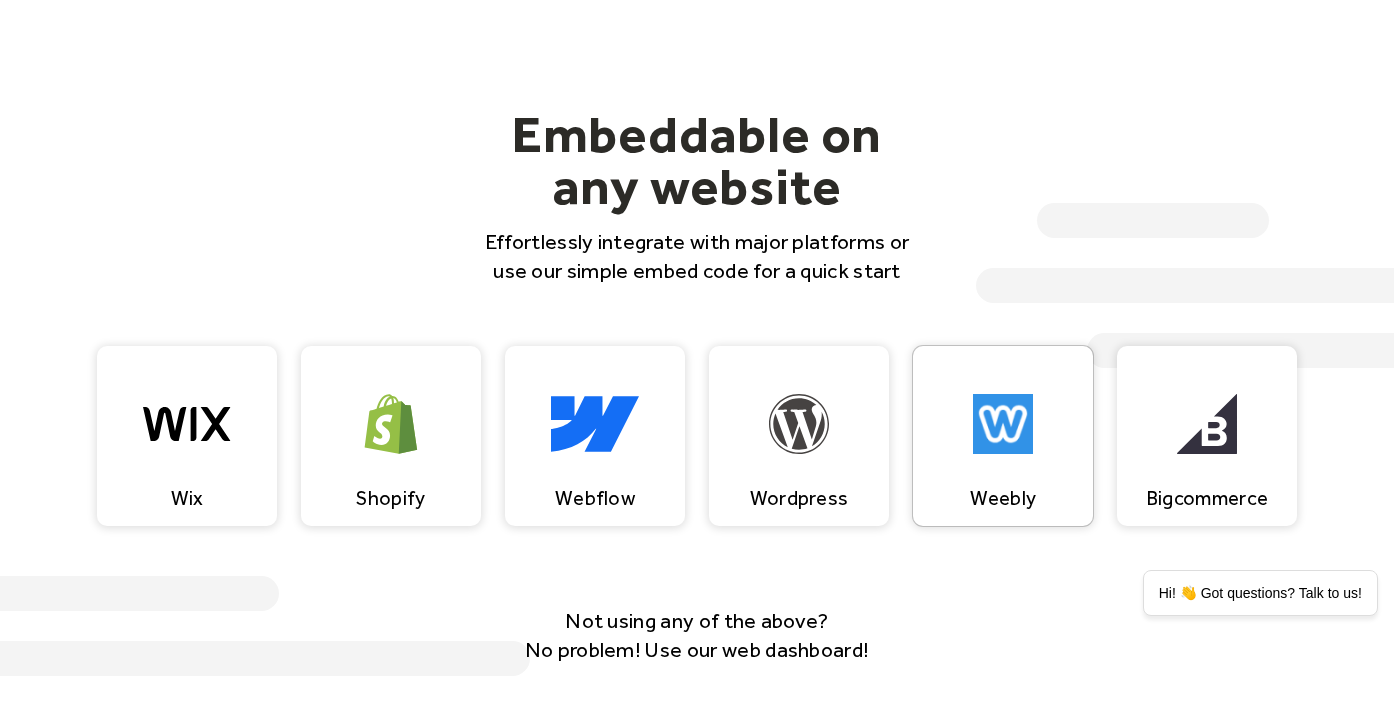 click at bounding box center (1003, 424) 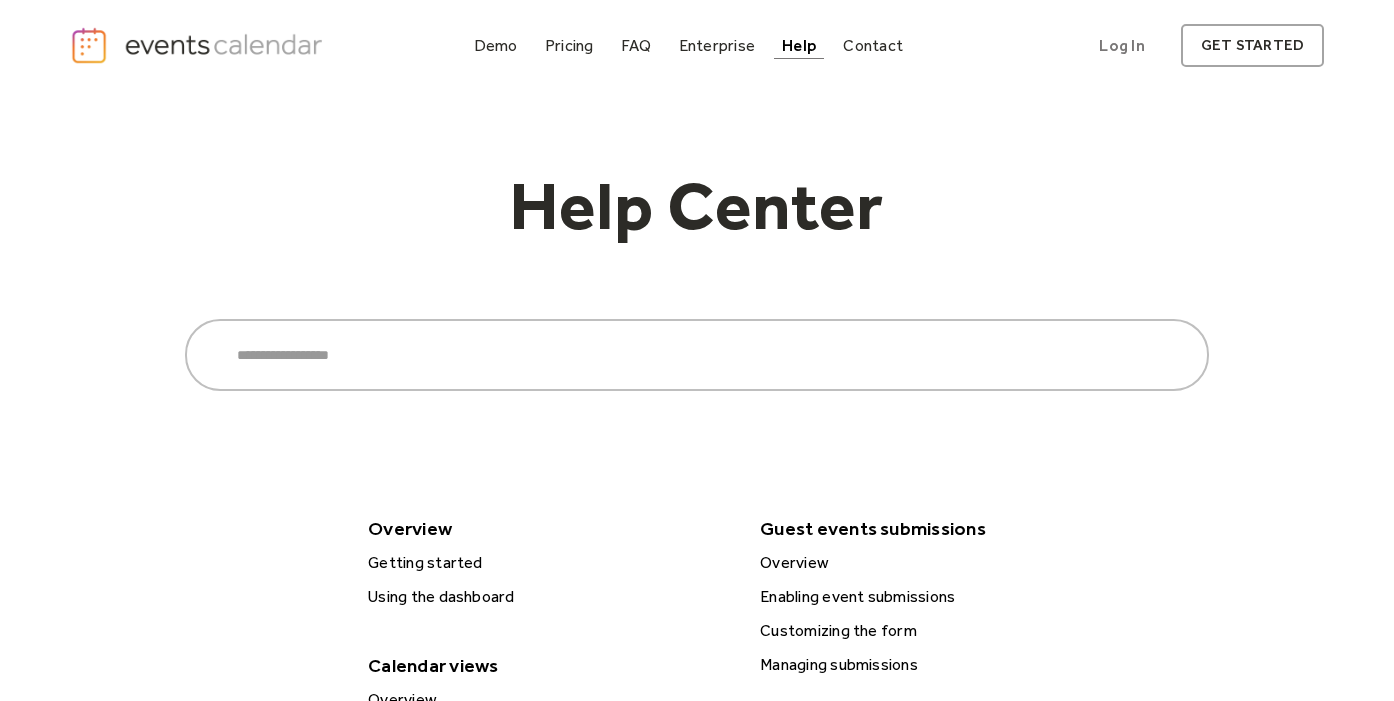 scroll, scrollTop: 0, scrollLeft: 0, axis: both 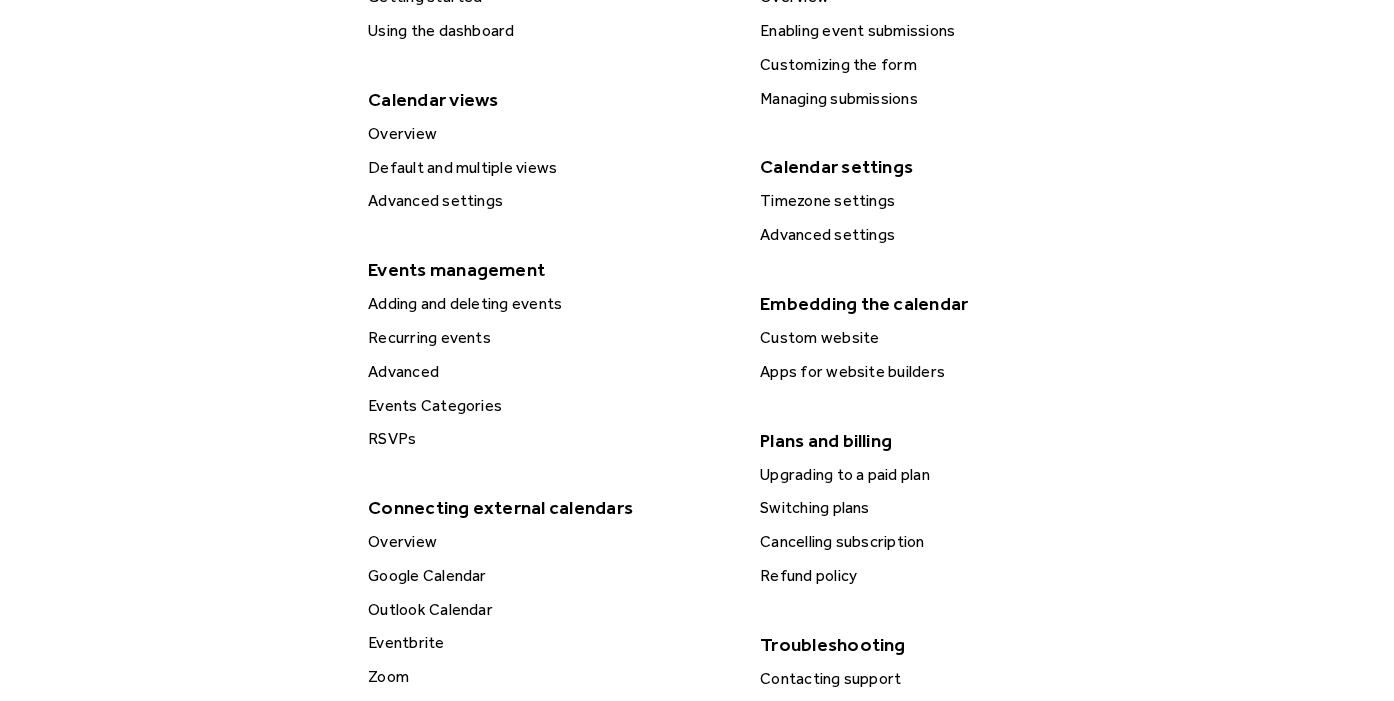 click on "Events Categories" at bounding box center [549, 406] 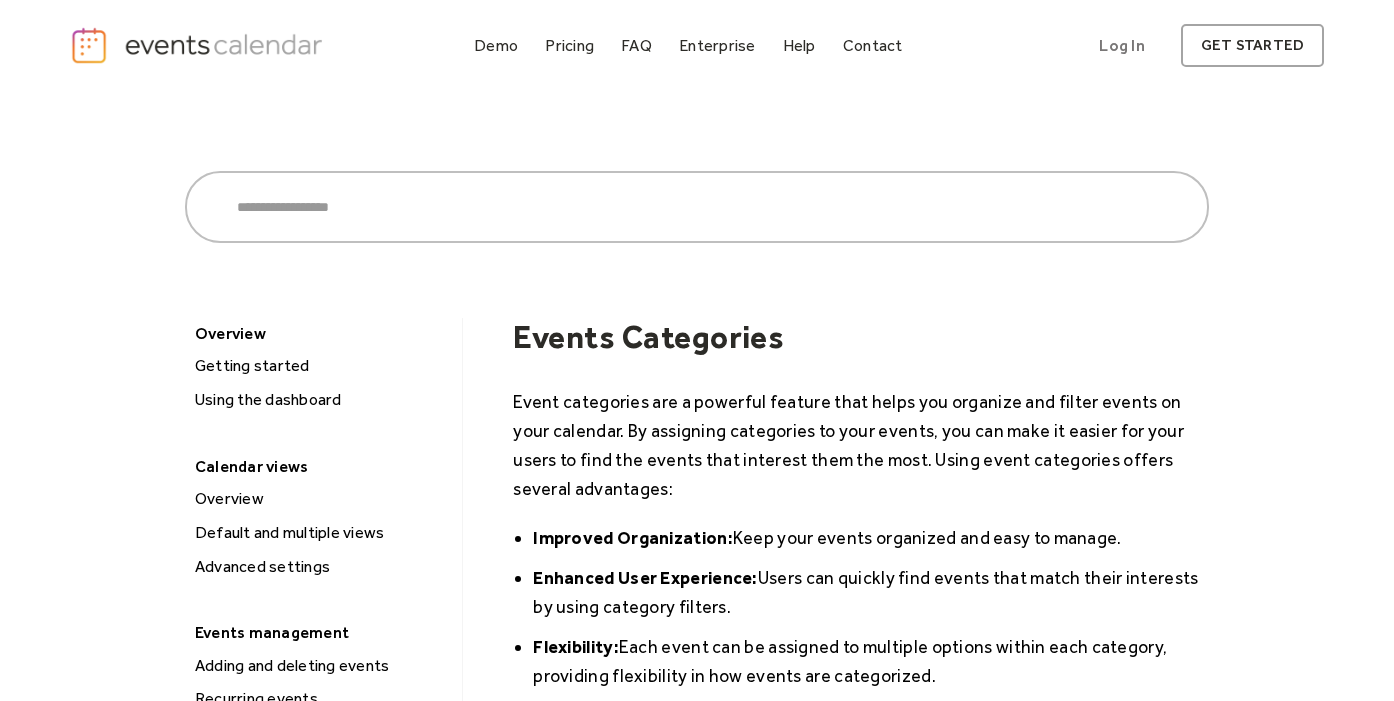 scroll, scrollTop: 0, scrollLeft: 0, axis: both 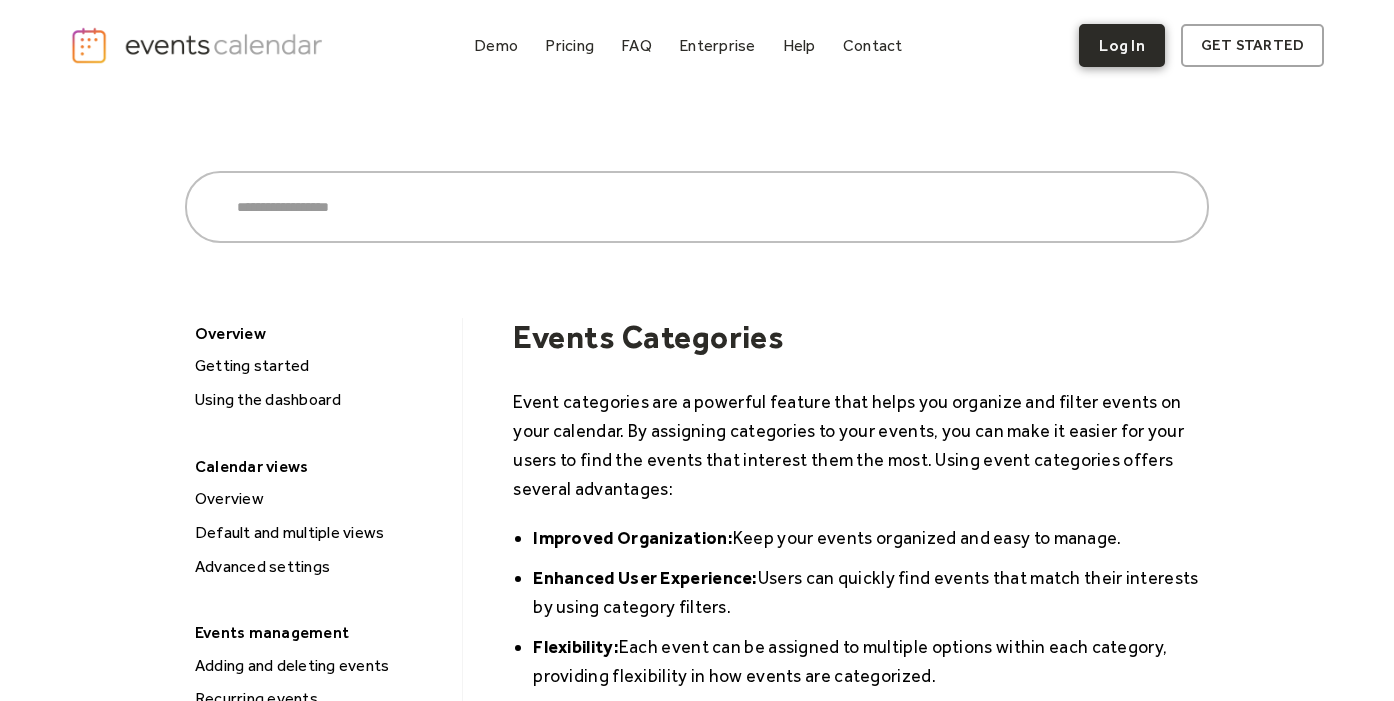 click on "Log In" at bounding box center [1121, 45] 